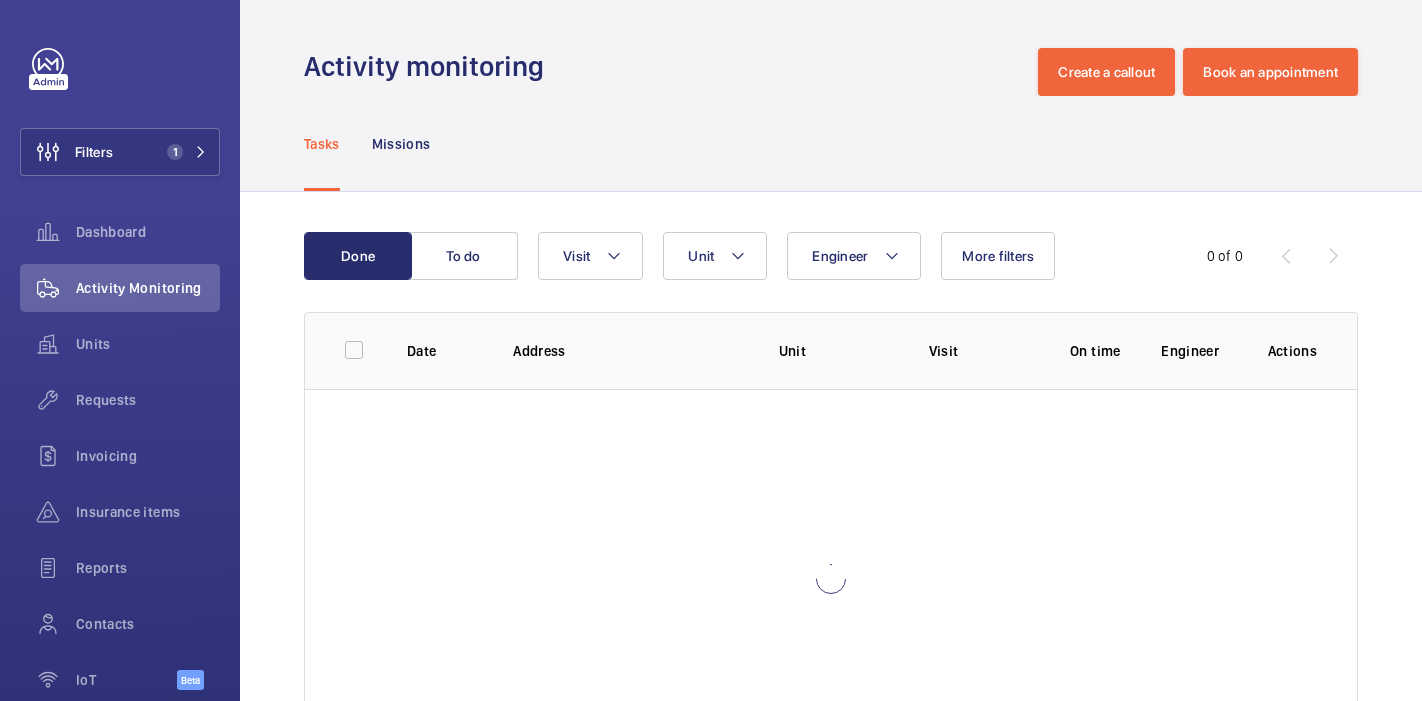 scroll, scrollTop: 0, scrollLeft: 0, axis: both 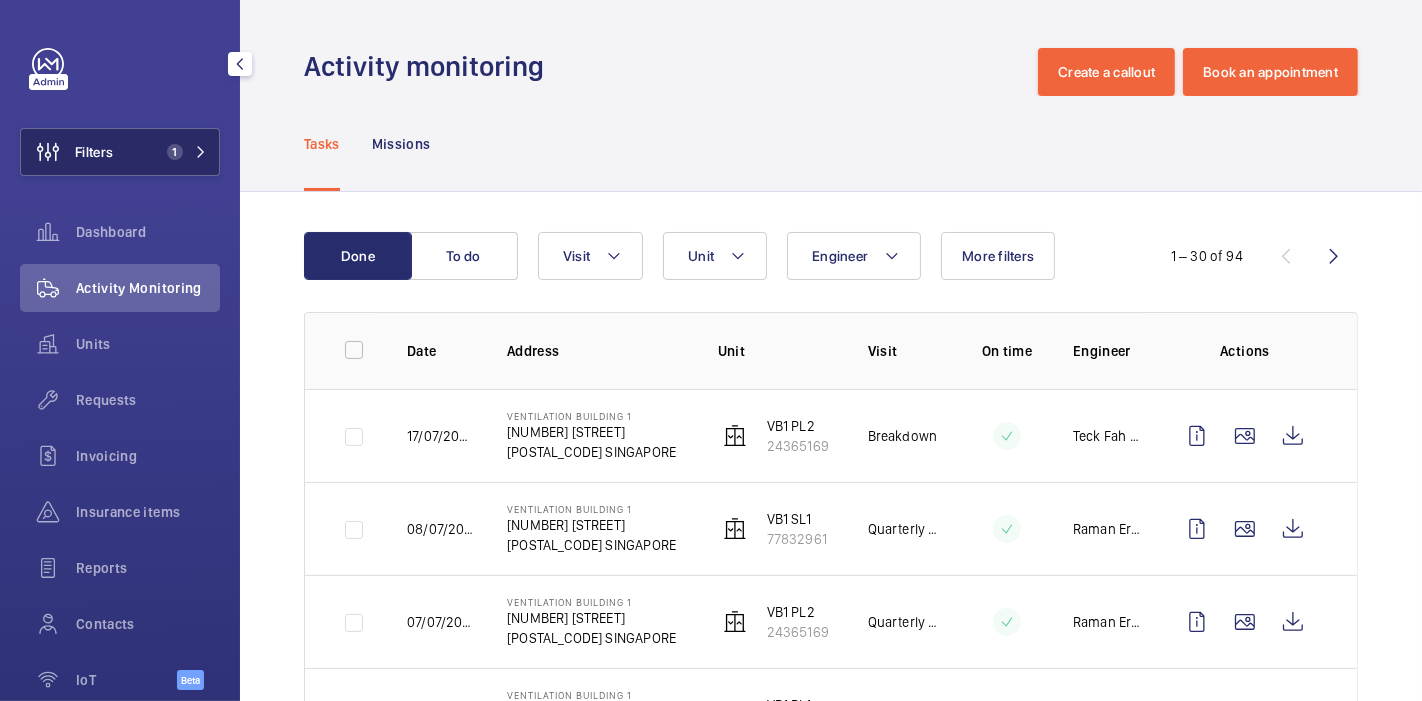 click on "1" 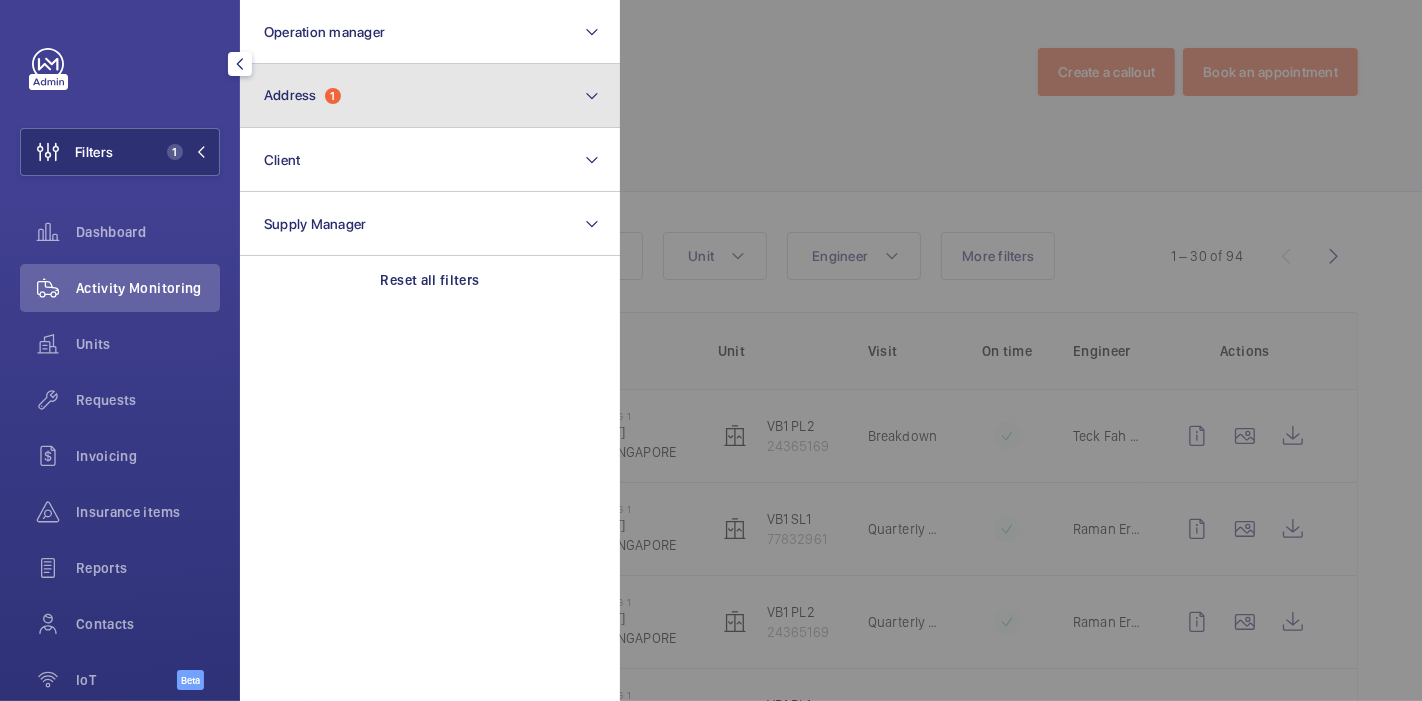 click on "Address  1" 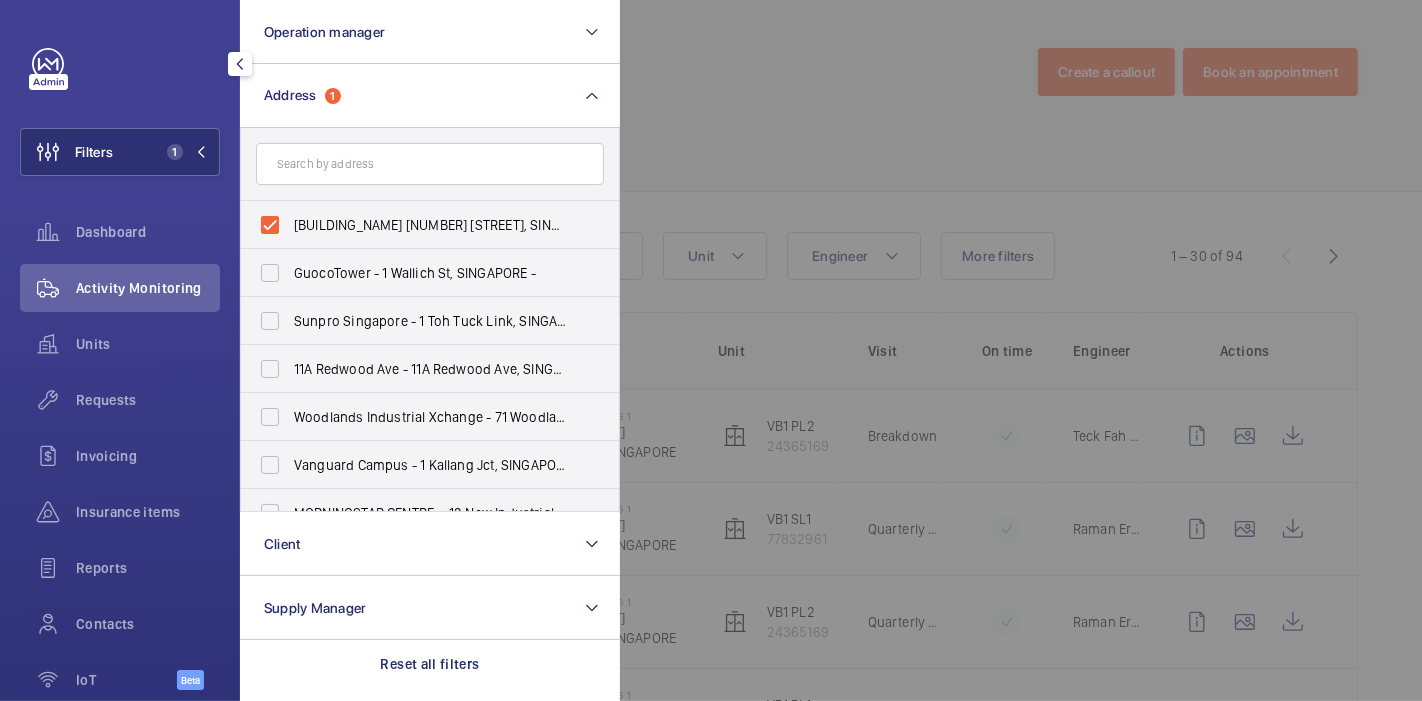 click on "[BUILDING_NAME] [NUMBER] [STREET], SINGAPORE [POSTAL_CODE]" at bounding box center [415, 225] 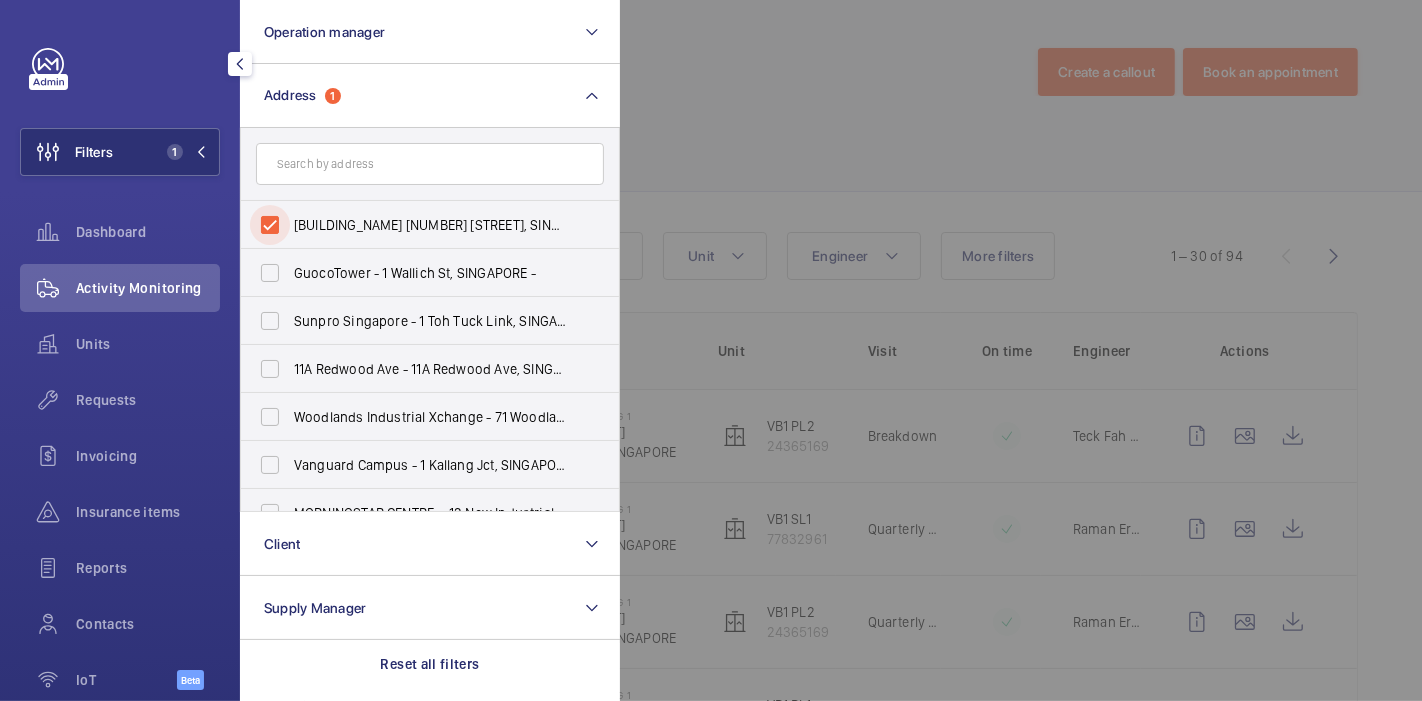 click on "[BUILDING_NAME] [NUMBER] [STREET], SINGAPORE [POSTAL_CODE]" at bounding box center (270, 225) 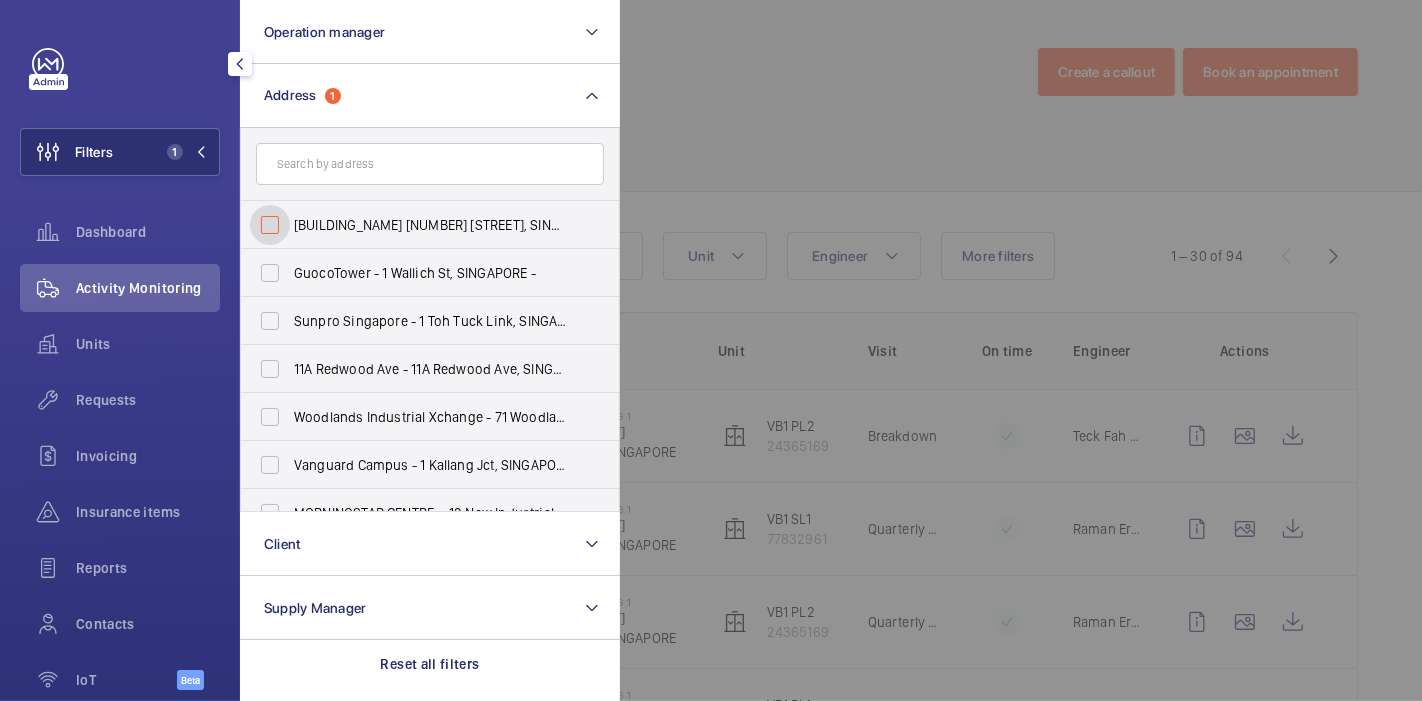 checkbox on "false" 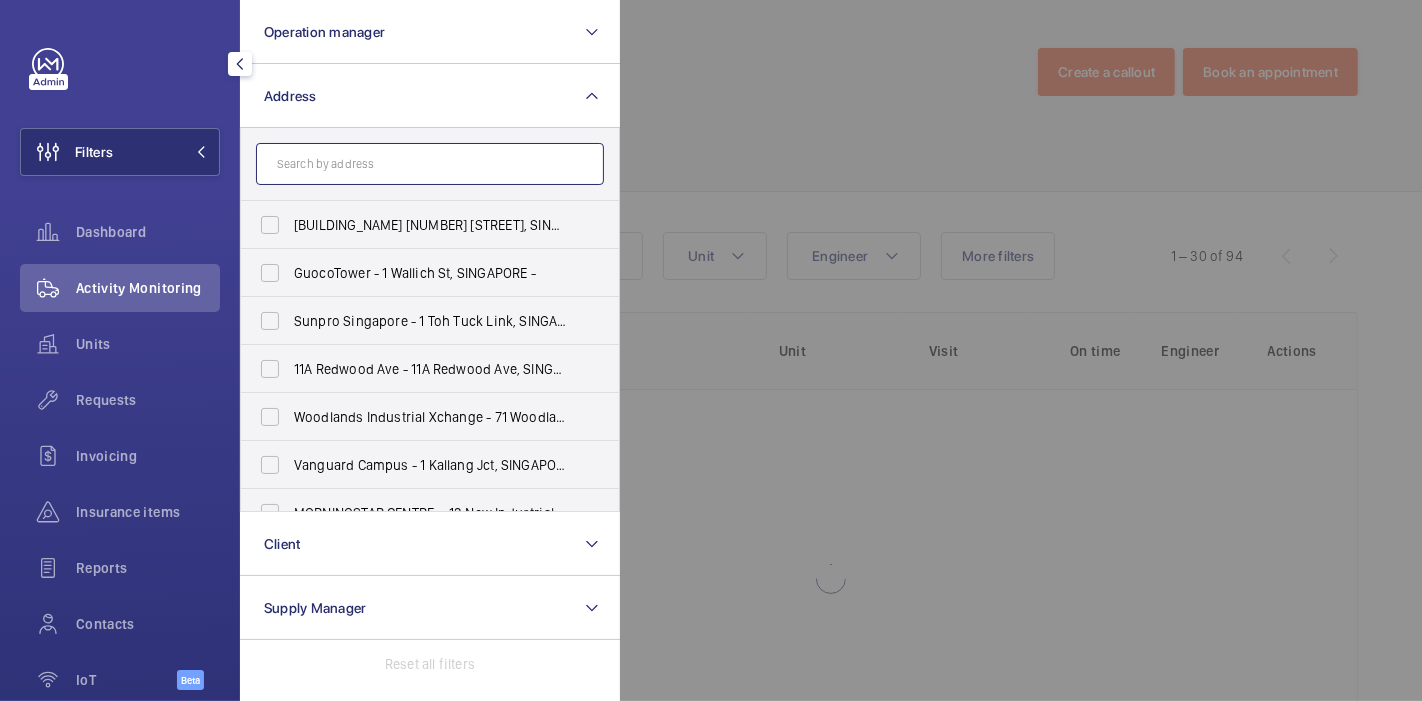 click 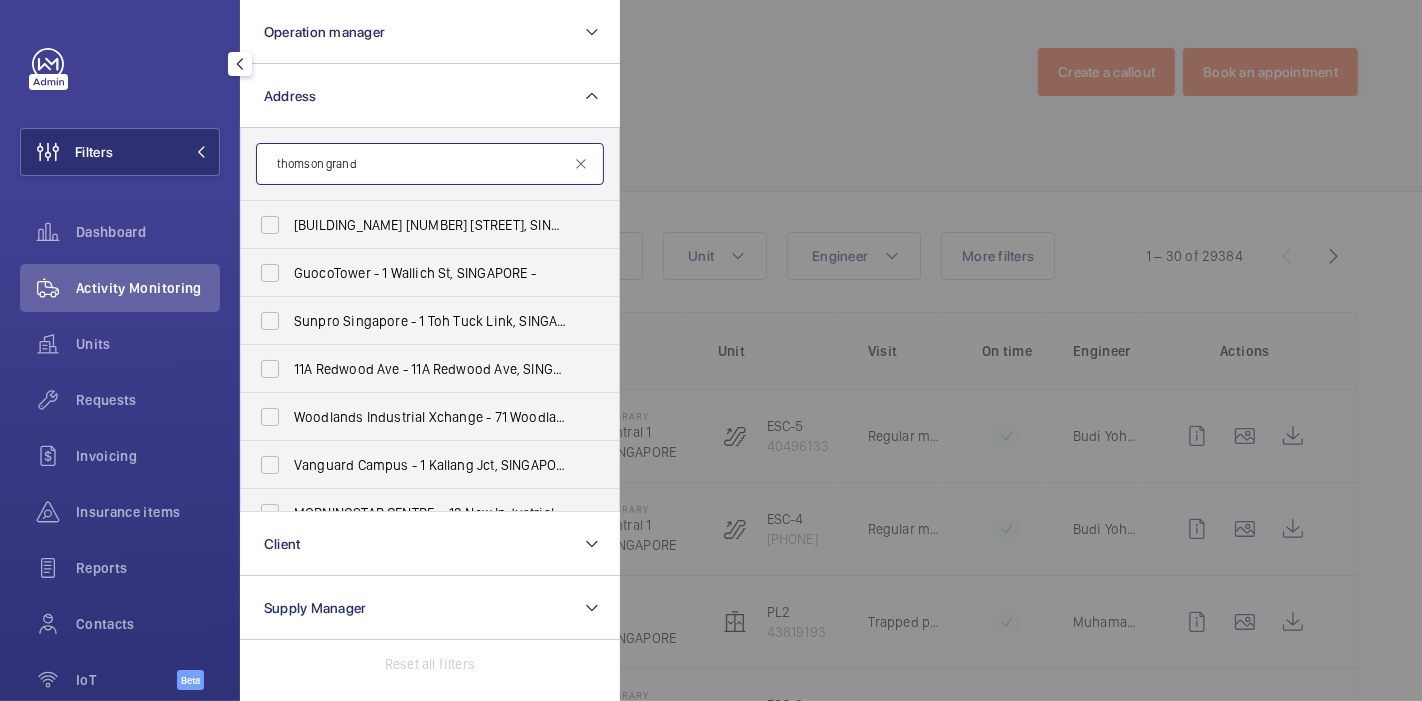 type on "thomson grand" 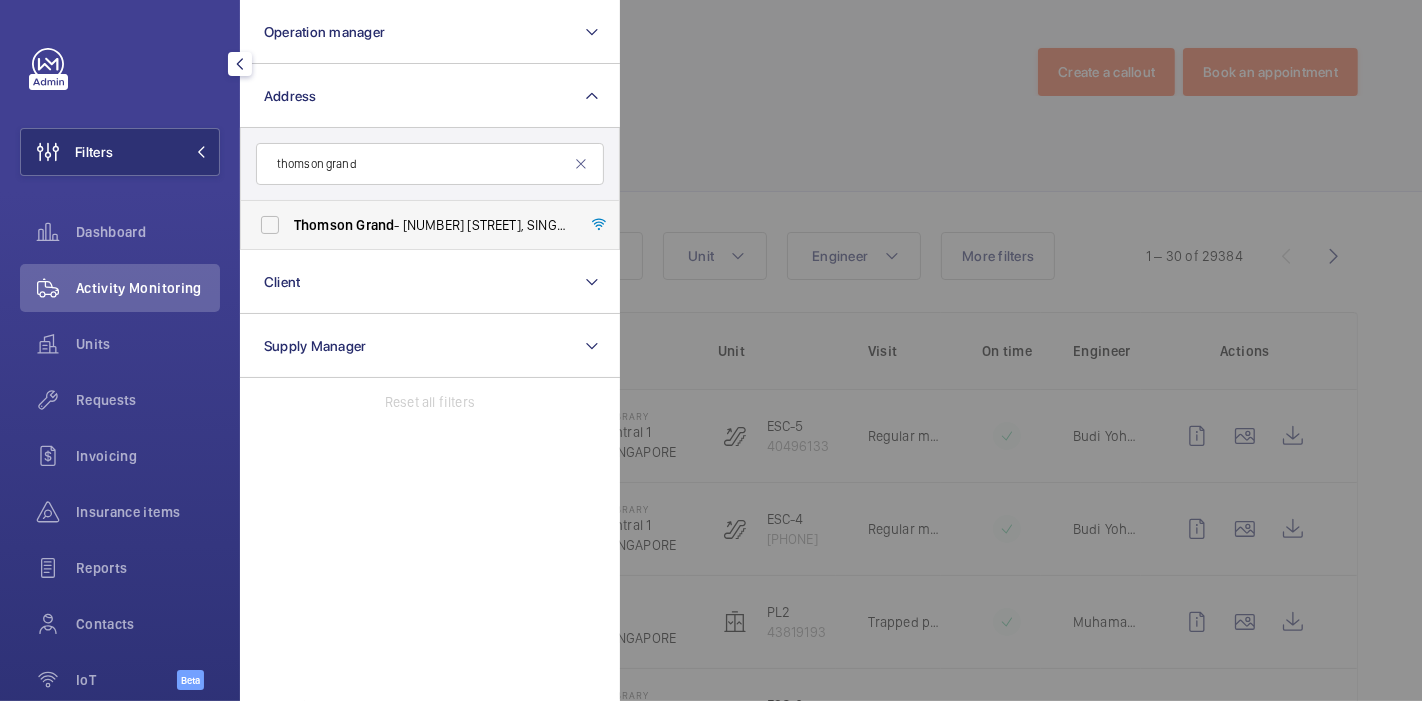 click on "[BUILDING_NAME] - [NUMBER] [STREET], SINGAPORE [POSTAL_CODE]" at bounding box center [415, 225] 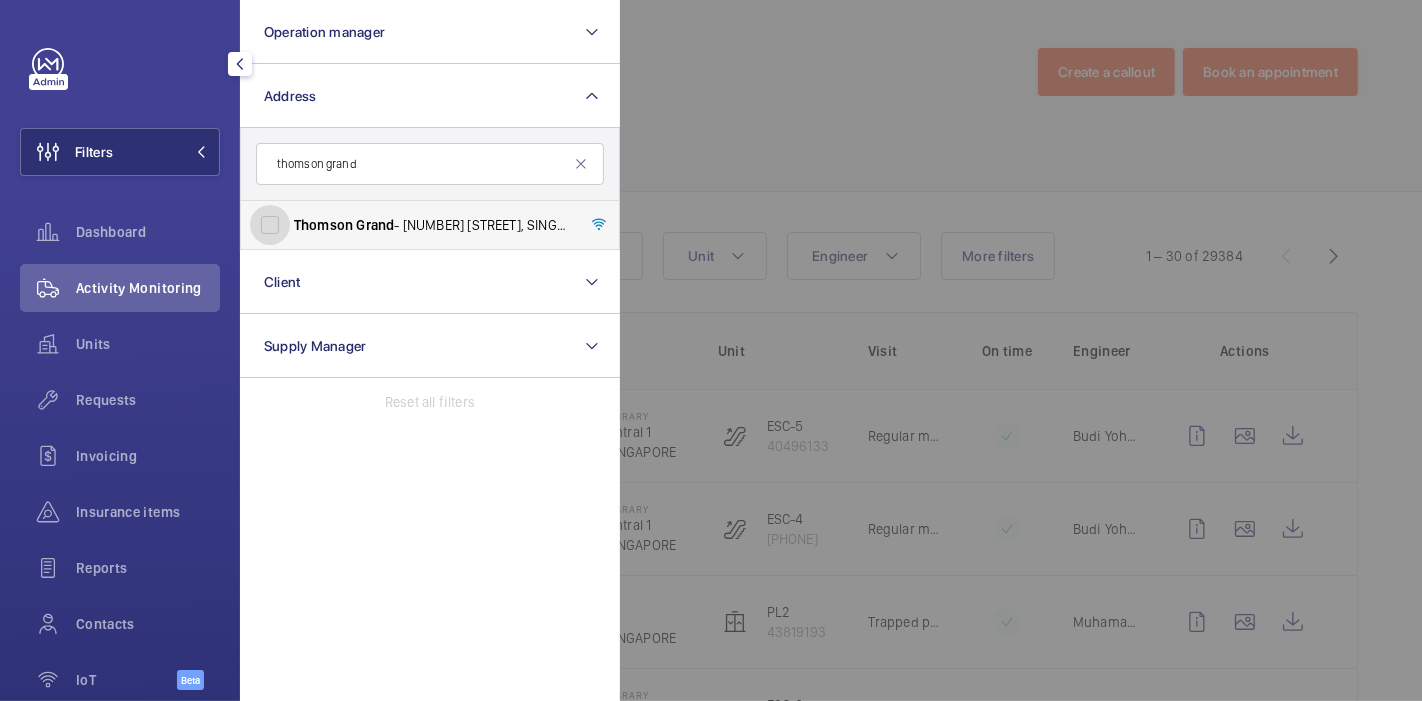 click on "[BUILDING_NAME] - [NUMBER] [STREET], SINGAPORE [POSTAL_CODE]" at bounding box center (270, 225) 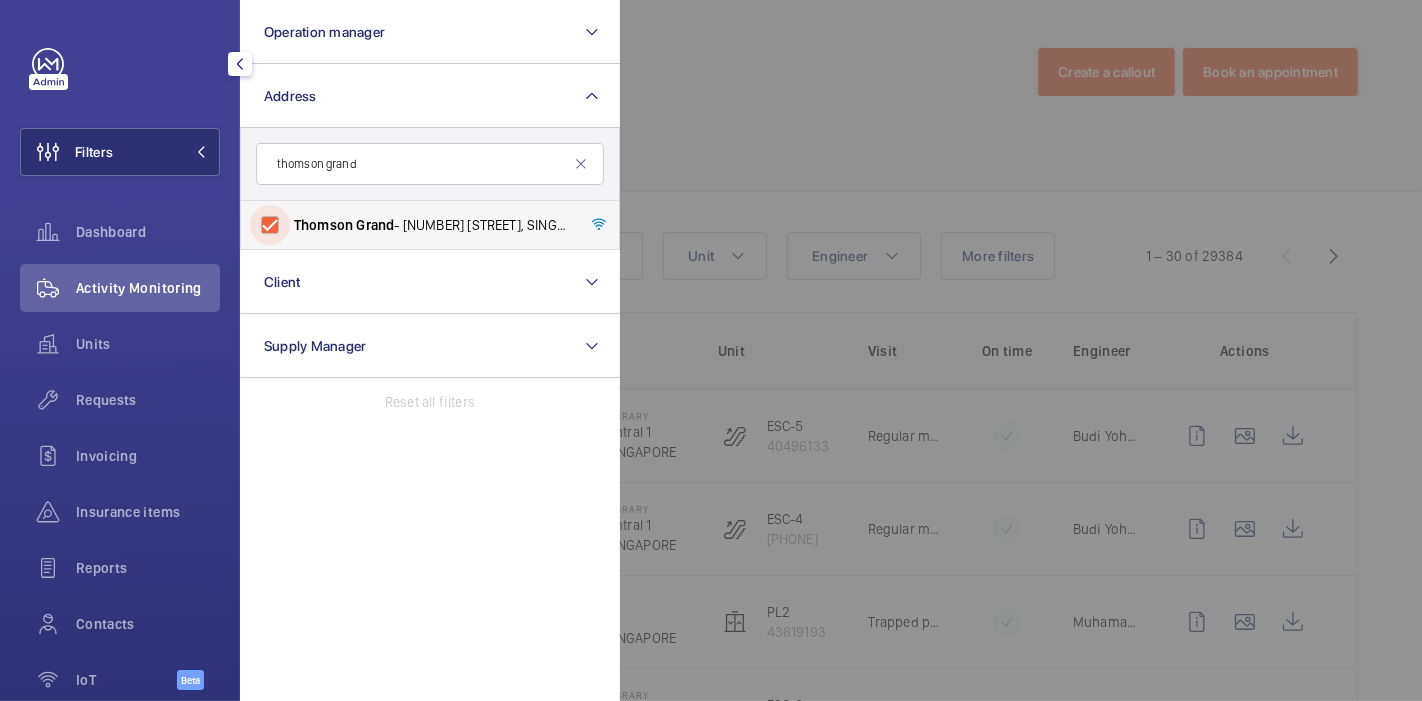 checkbox on "true" 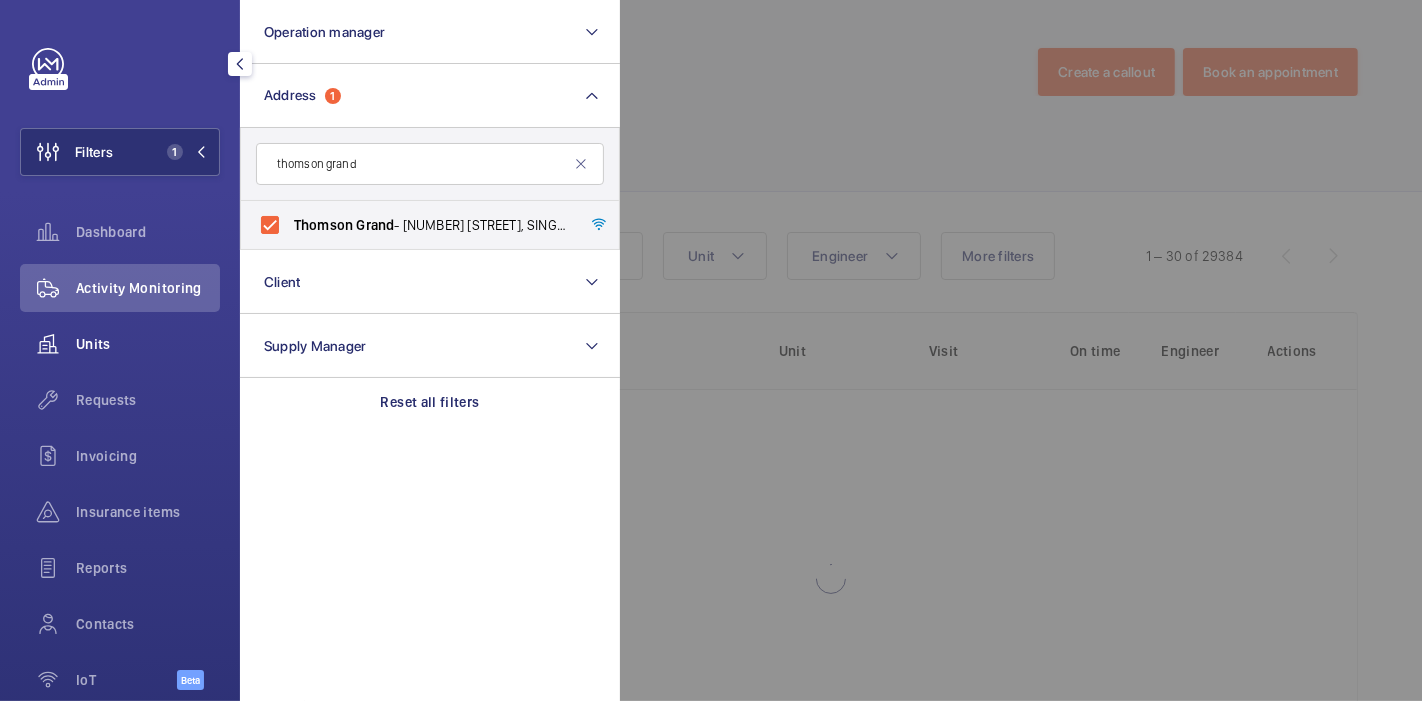 click on "Units" 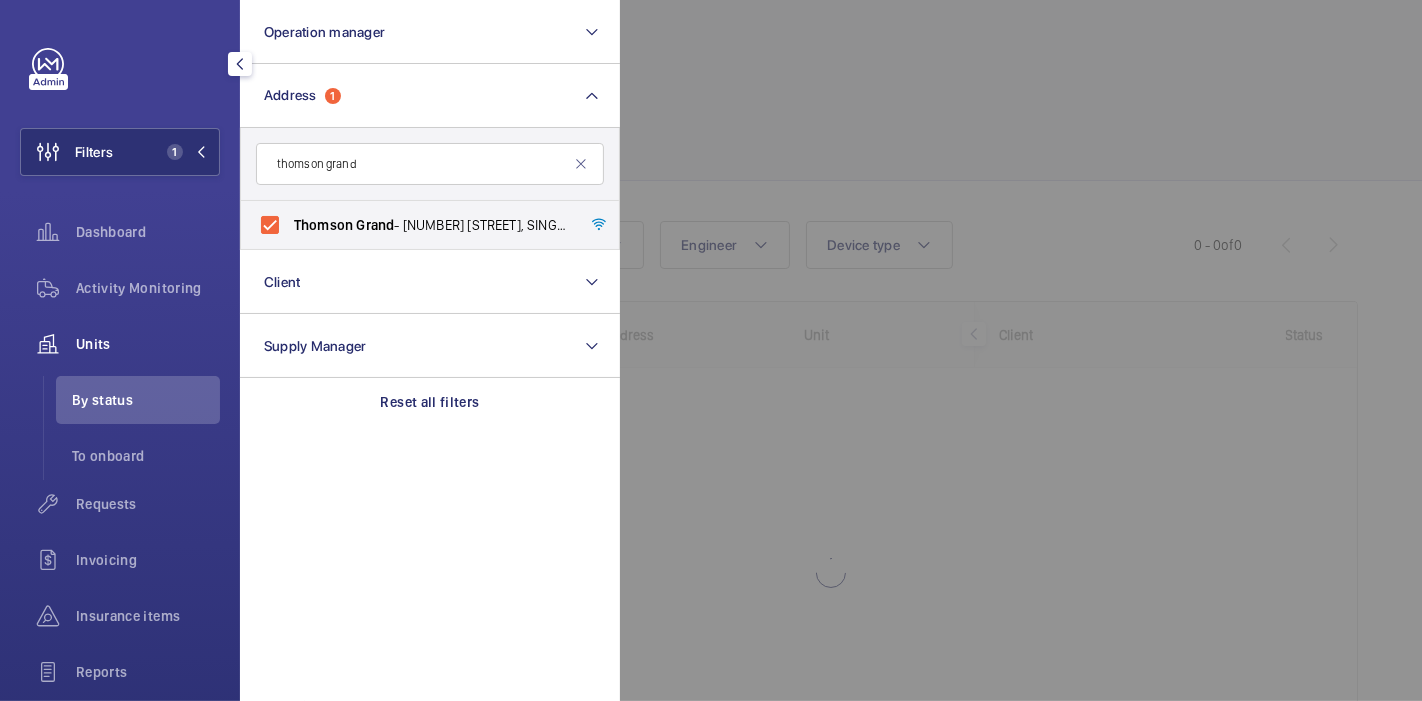 click 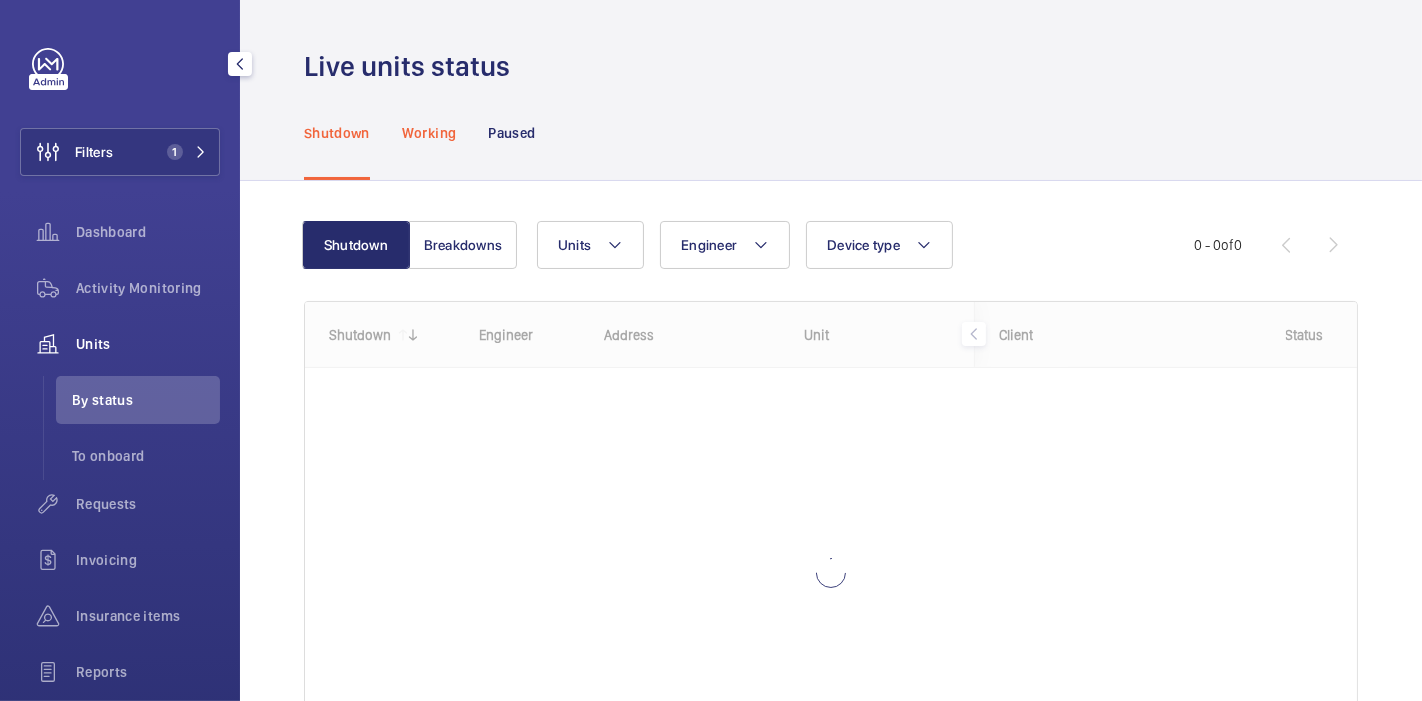 click on "Working" 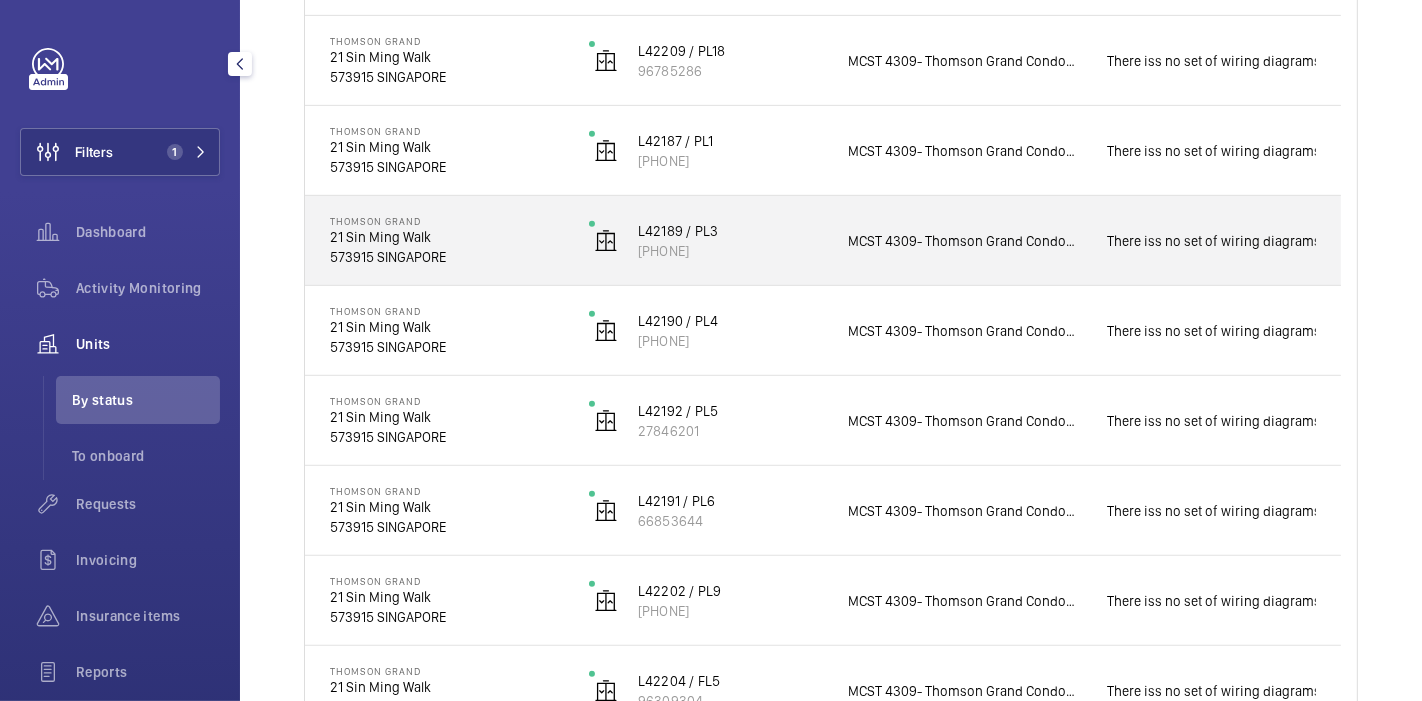 scroll, scrollTop: 0, scrollLeft: 0, axis: both 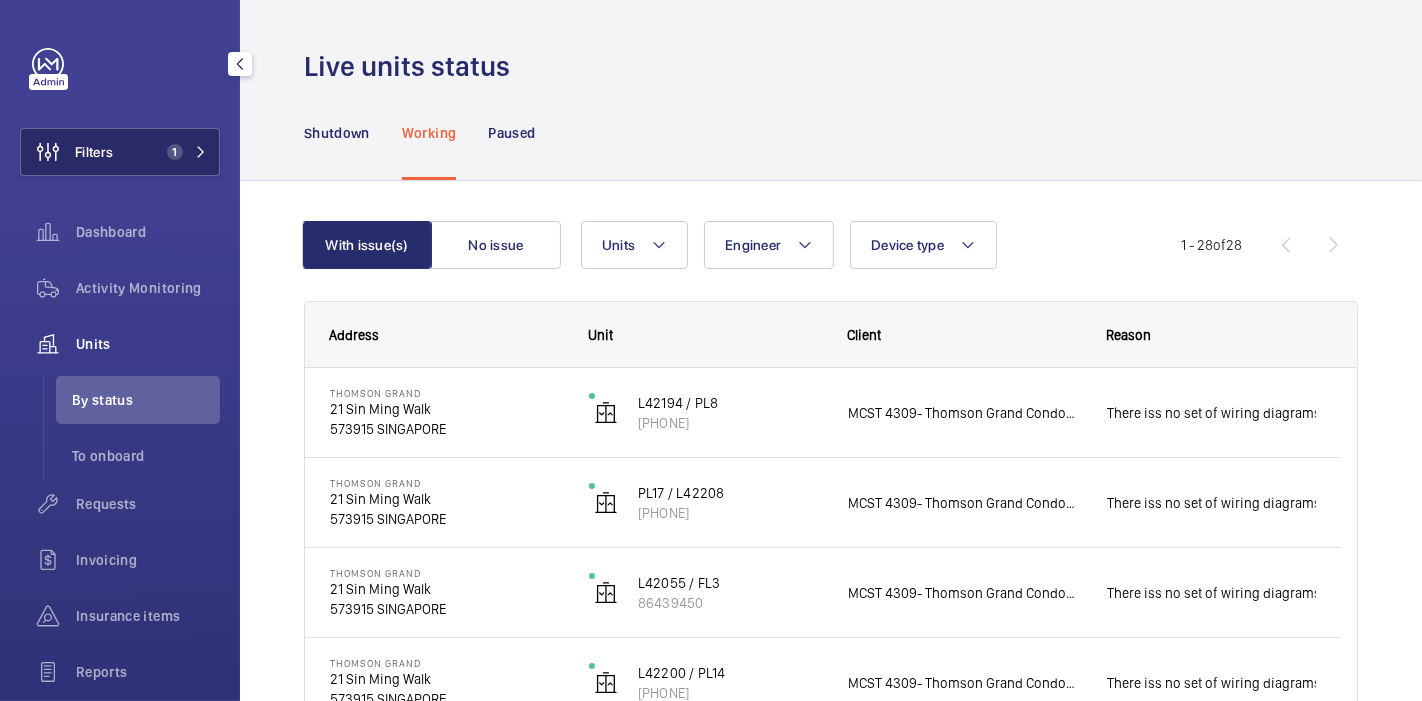 click on "Filters 1" 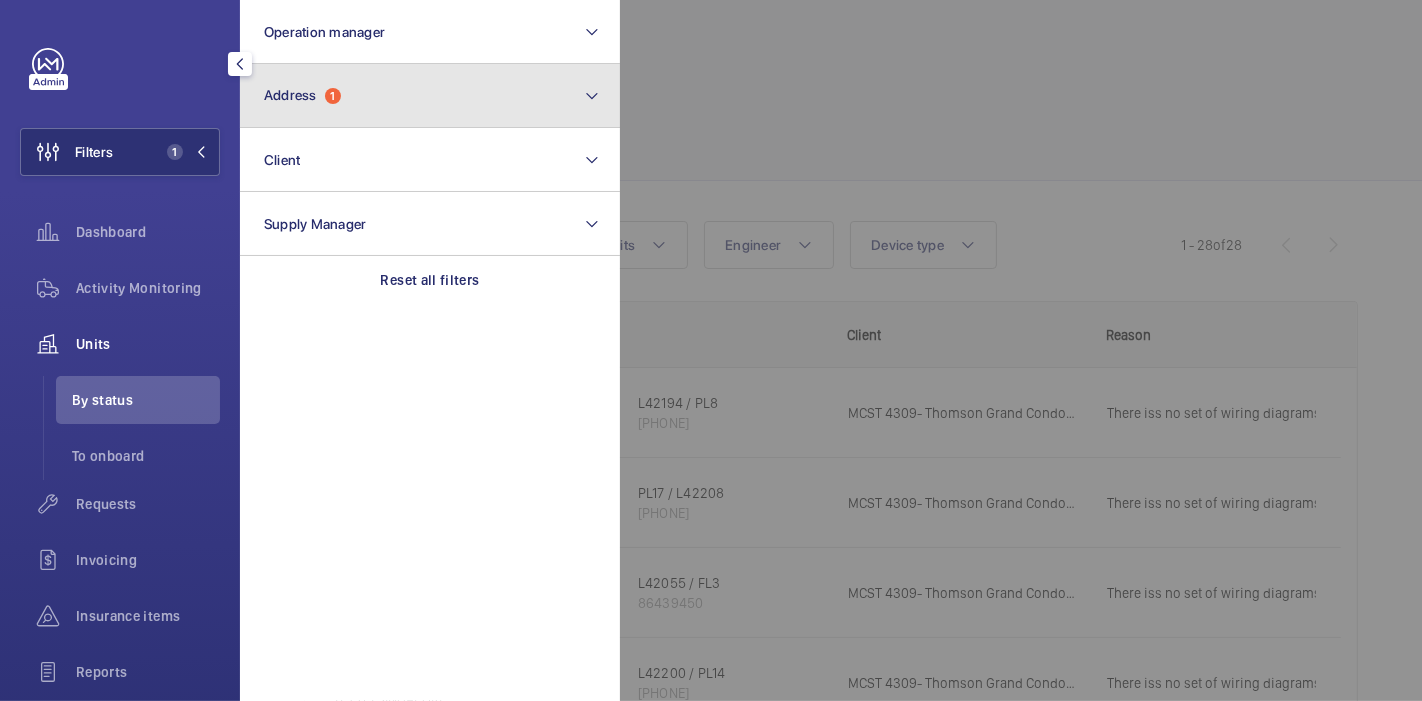 click on "Address  1" 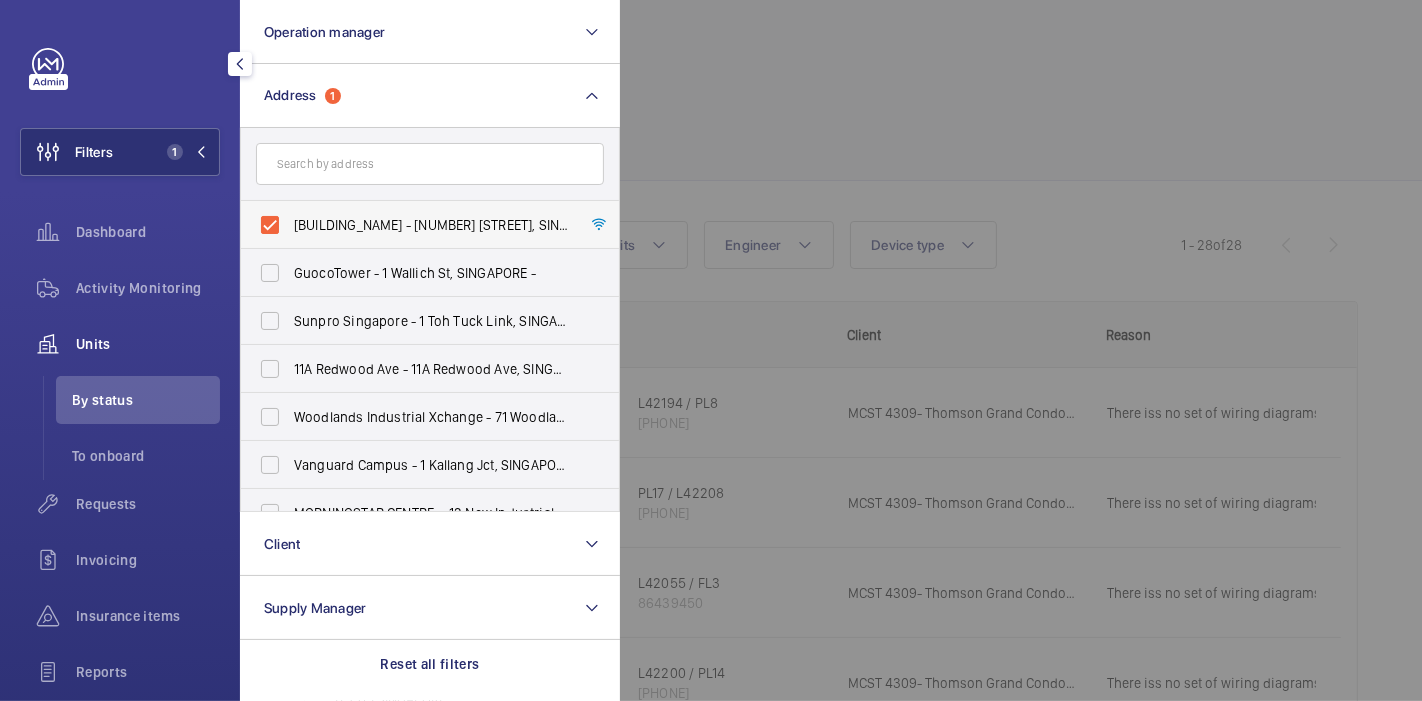 click on "[BUILDING_NAME] - [NUMBER] [STREET], SINGAPORE [POSTAL_CODE]" at bounding box center (415, 225) 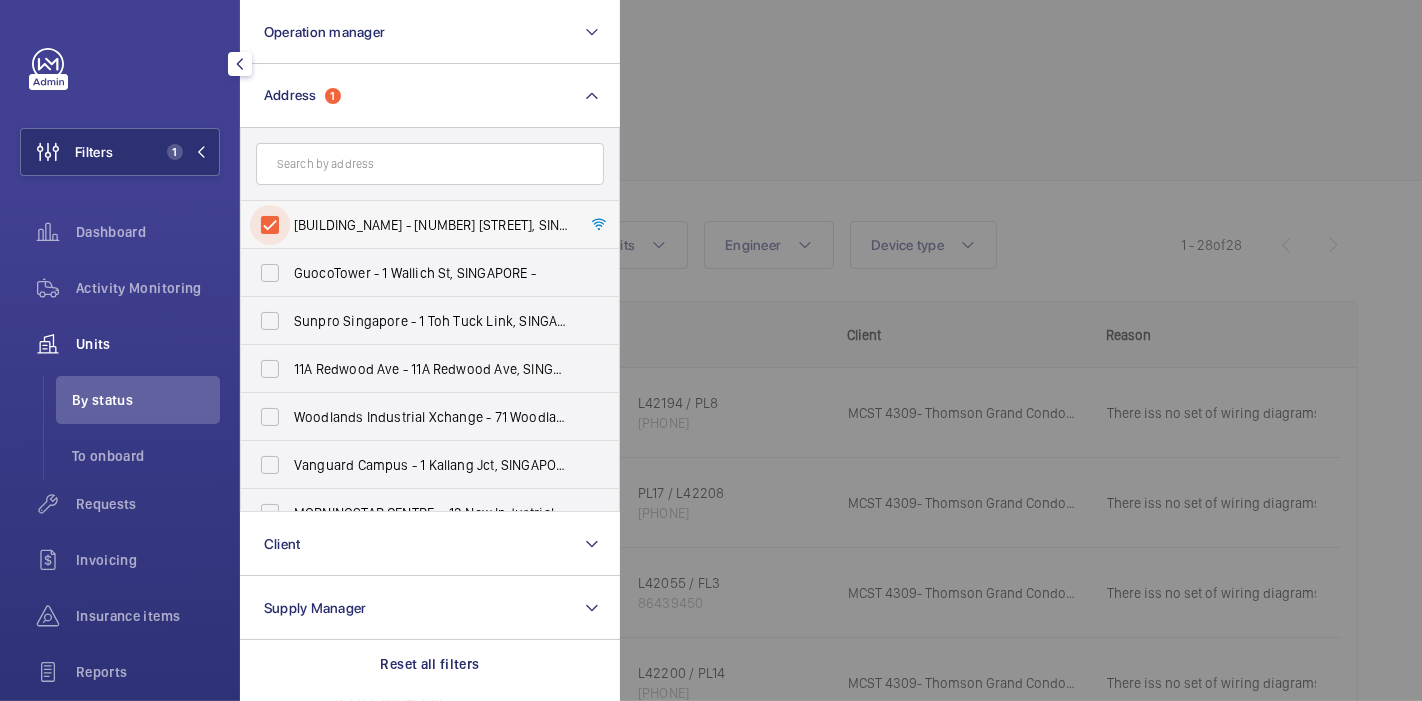 click on "[BUILDING_NAME] - [NUMBER] [STREET], SINGAPORE [POSTAL_CODE]" at bounding box center [270, 225] 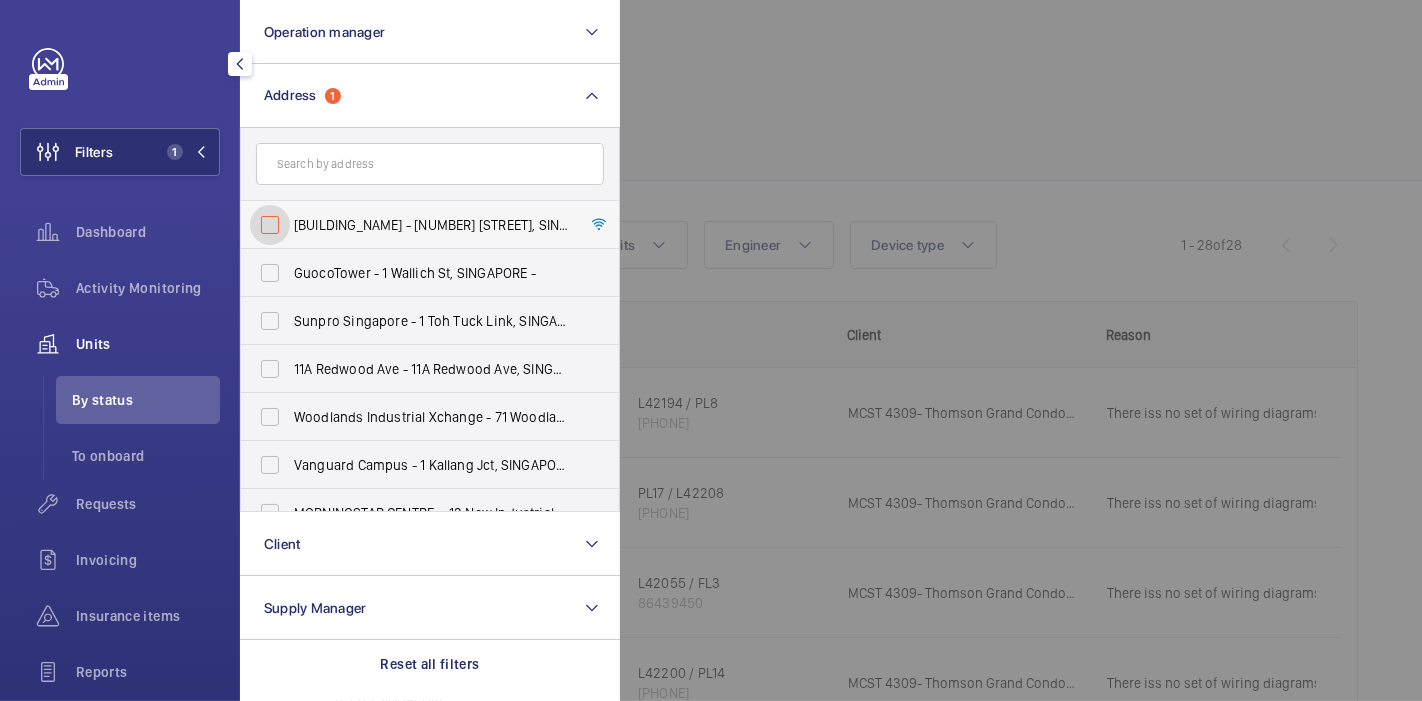 checkbox on "false" 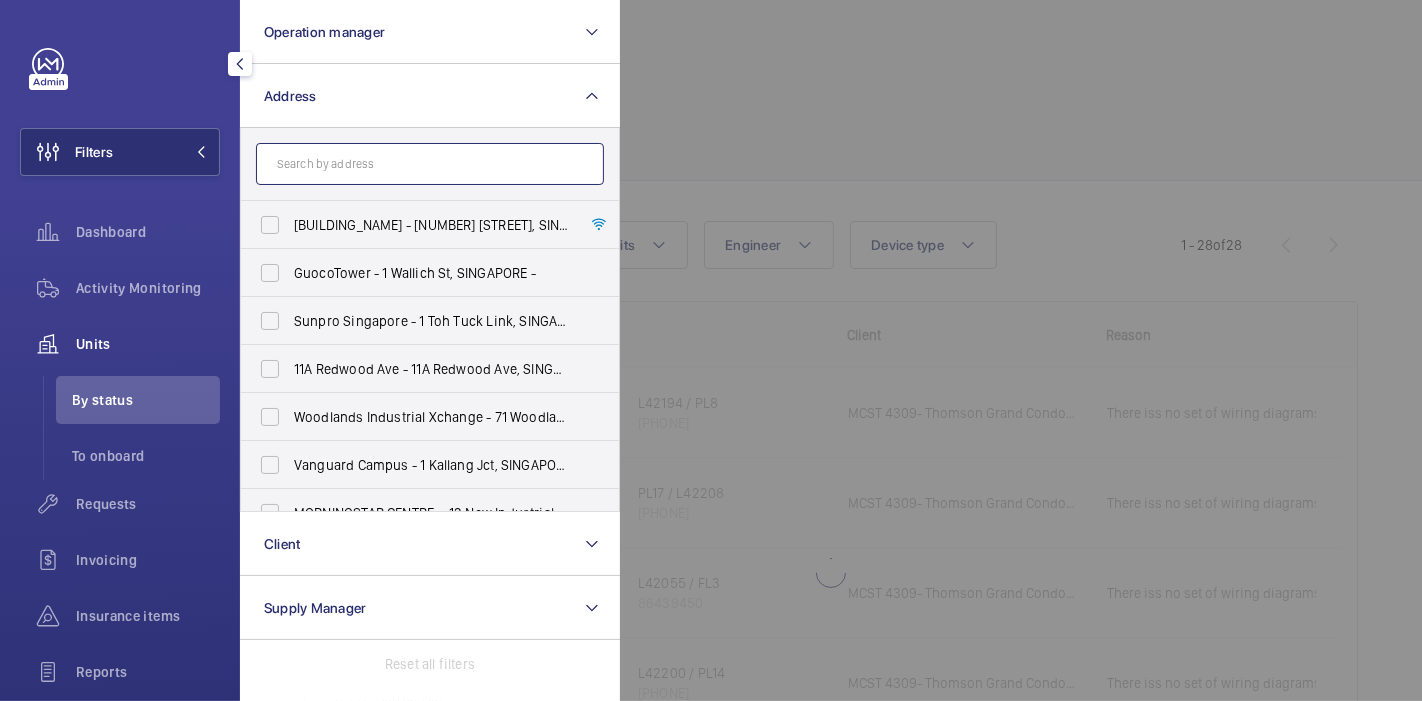 click 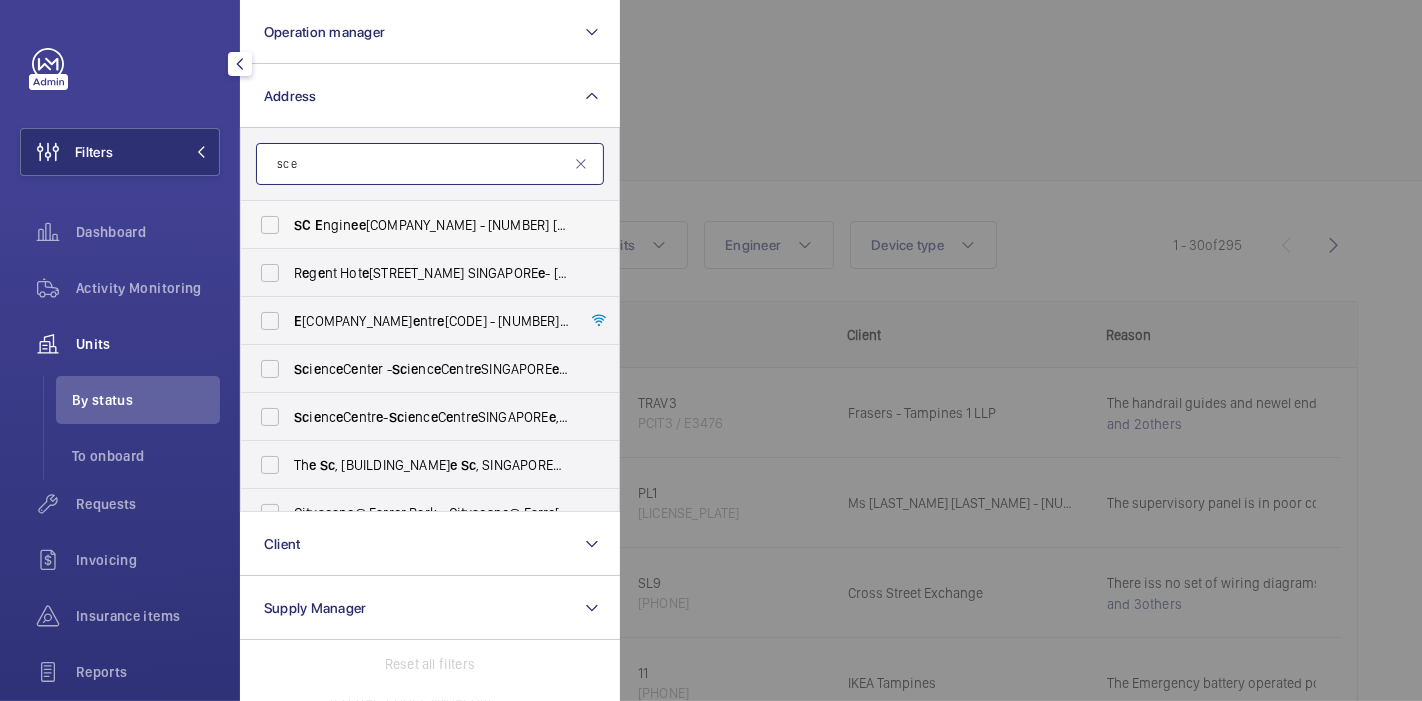 type on "sc e" 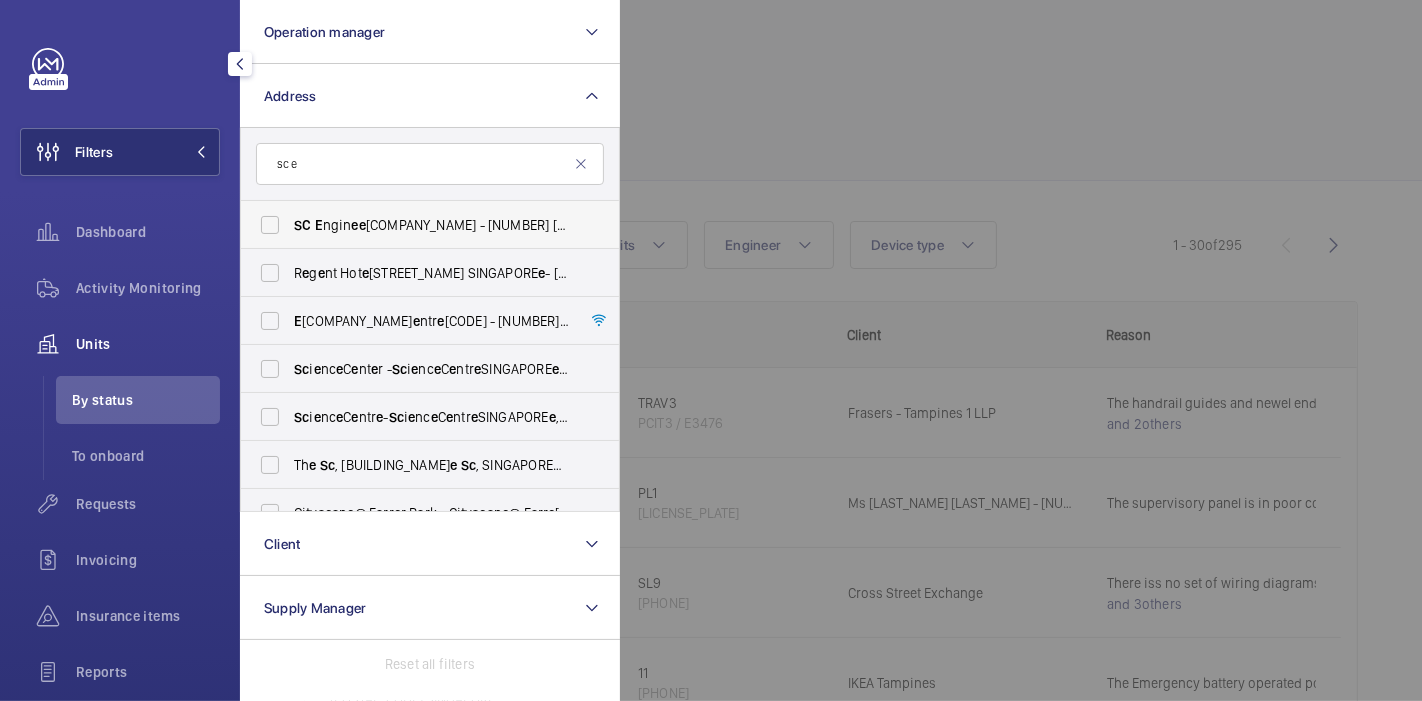 click on "SC [COMPANY_NAME] - [NUMBER] [STREET], SINGAPORE [POSTAL_CODE]" at bounding box center (431, 225) 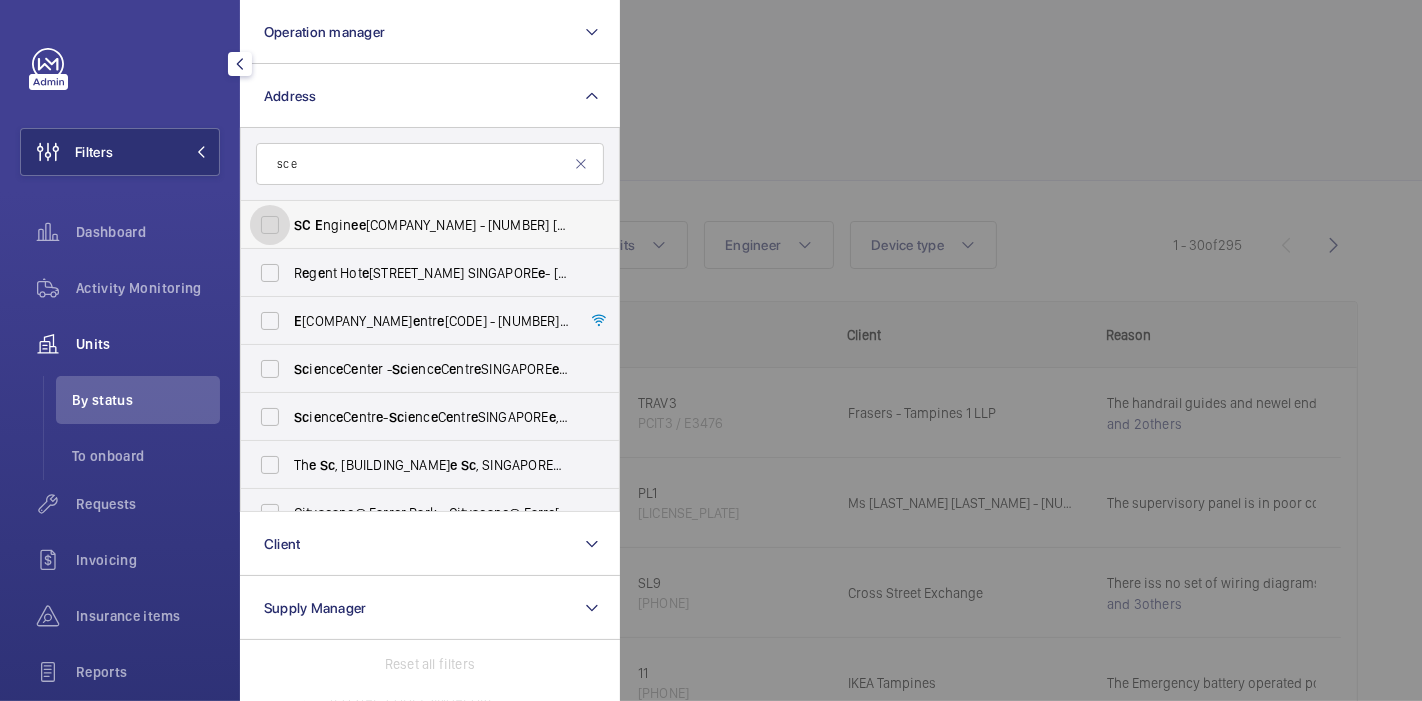 click on "SC [COMPANY_NAME] - [NUMBER] [STREET], SINGAPORE [POSTAL_CODE]" at bounding box center [270, 225] 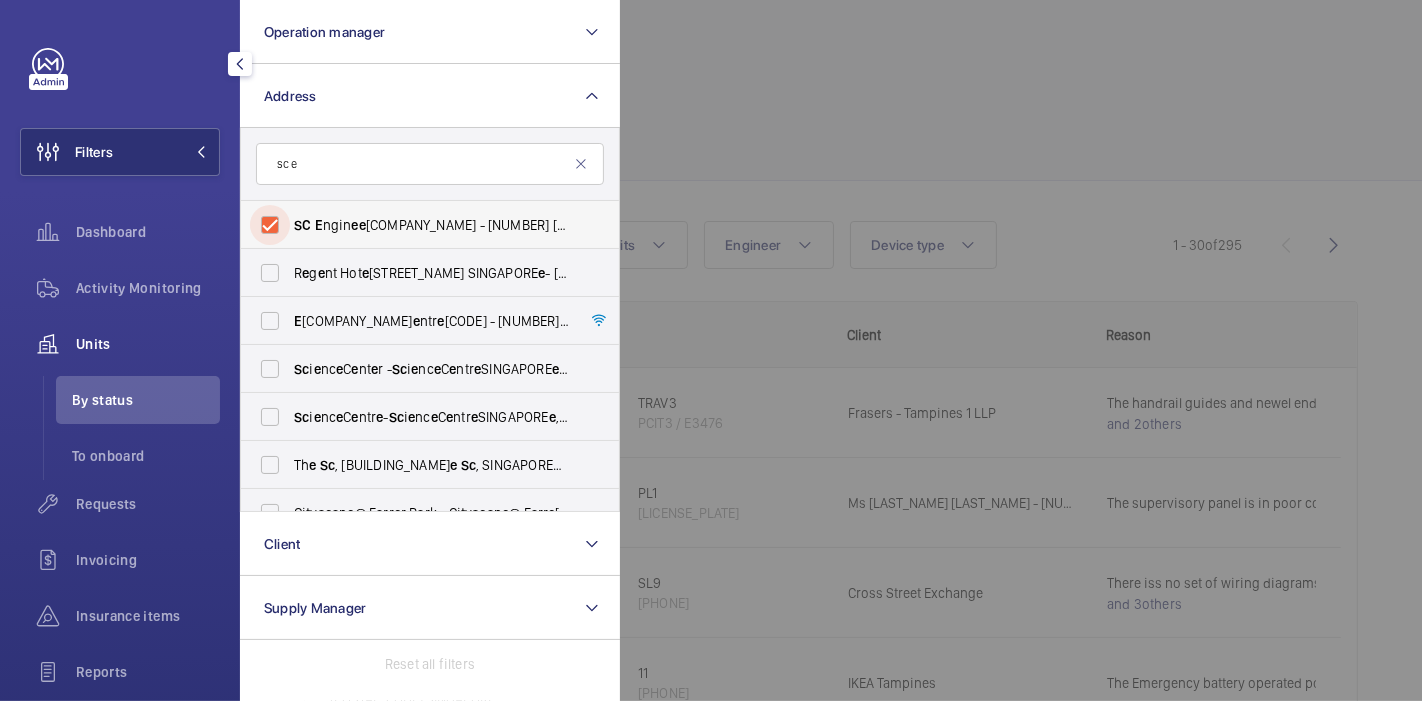 checkbox on "true" 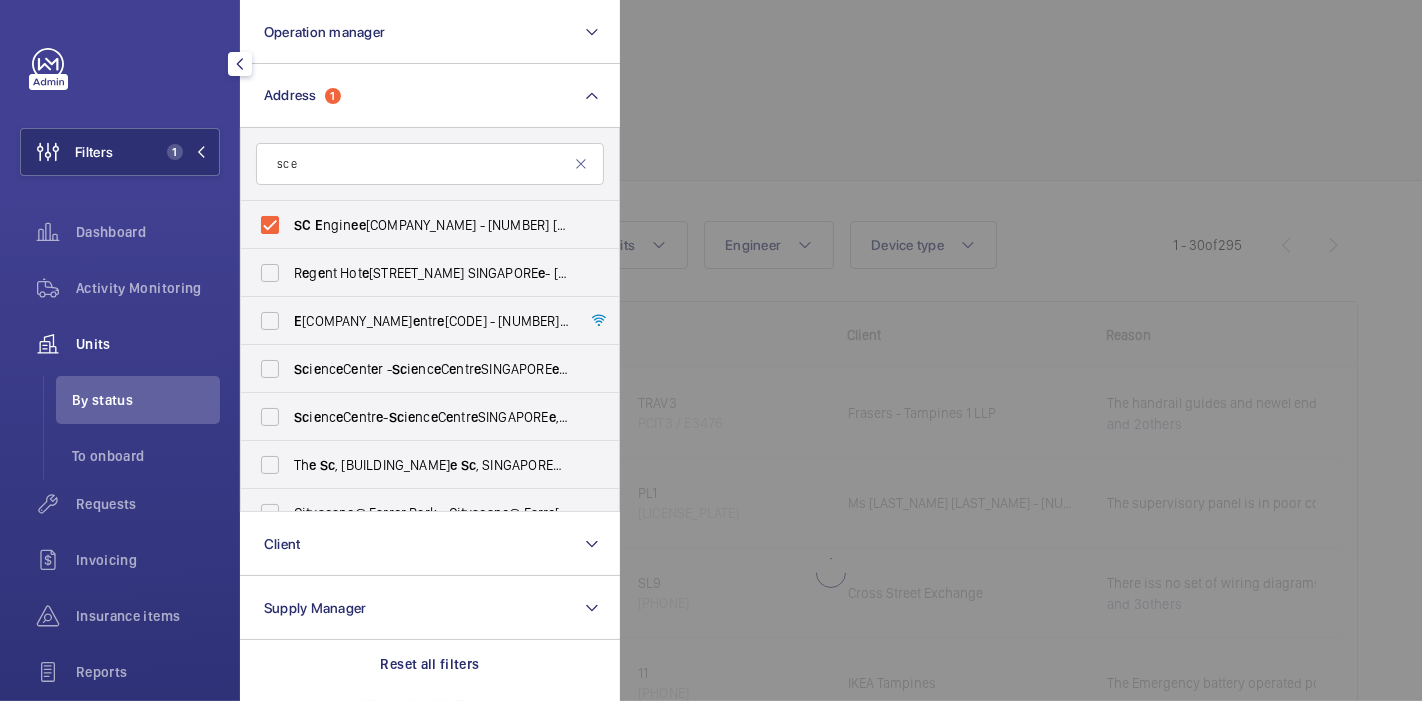 click 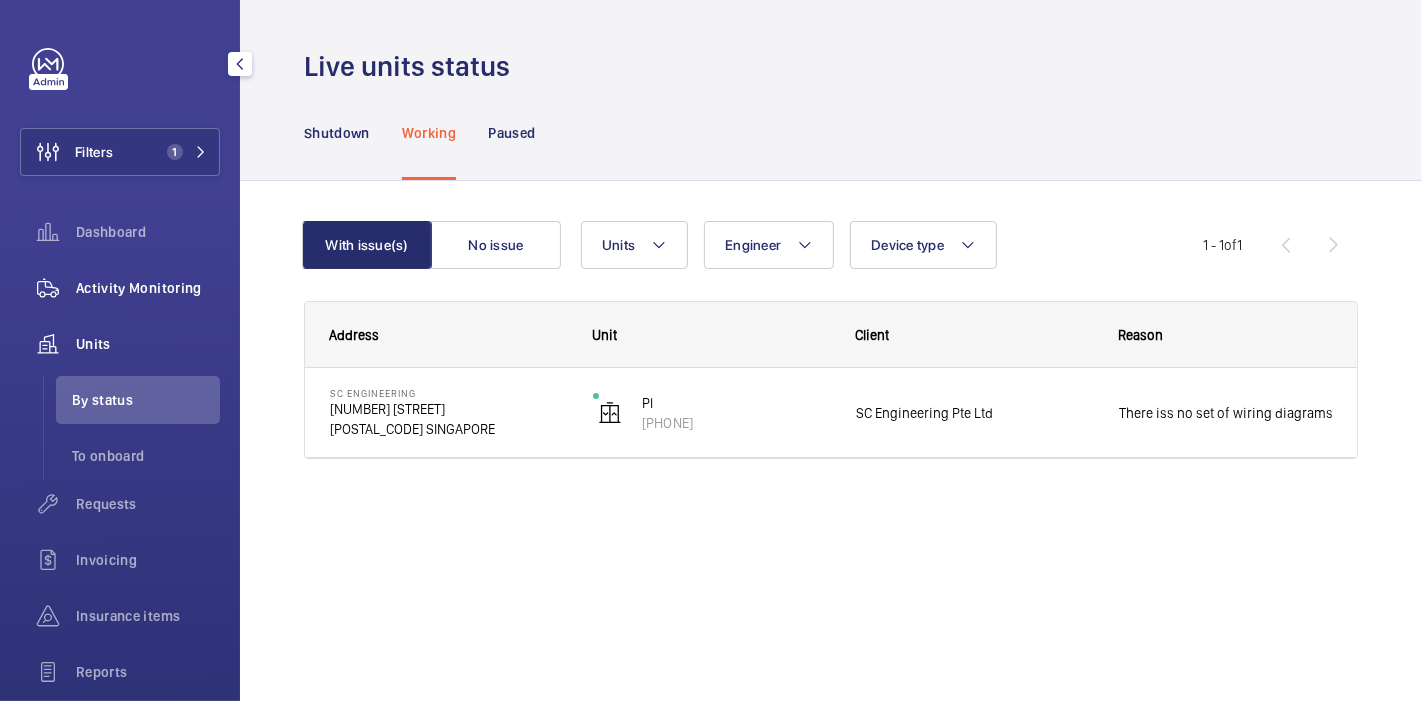 click on "Activity Monitoring" 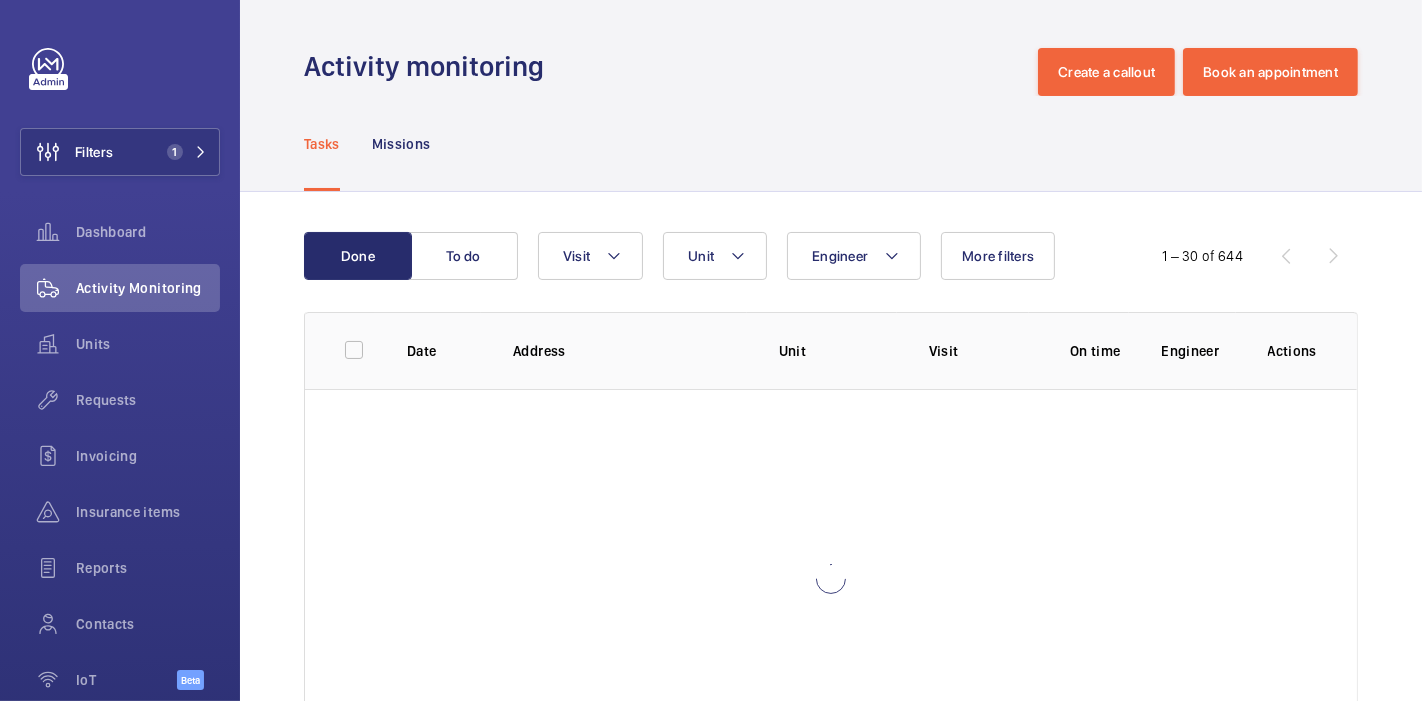 scroll, scrollTop: 115, scrollLeft: 0, axis: vertical 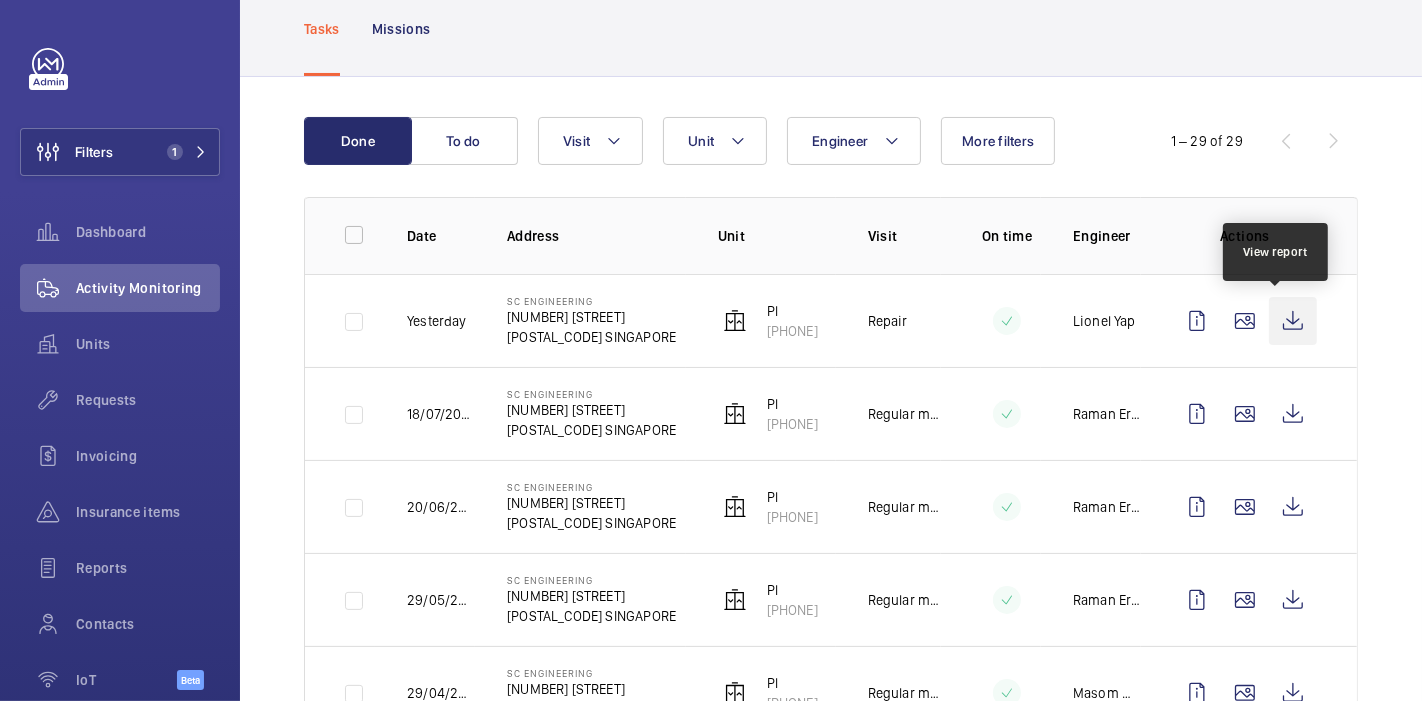 click 